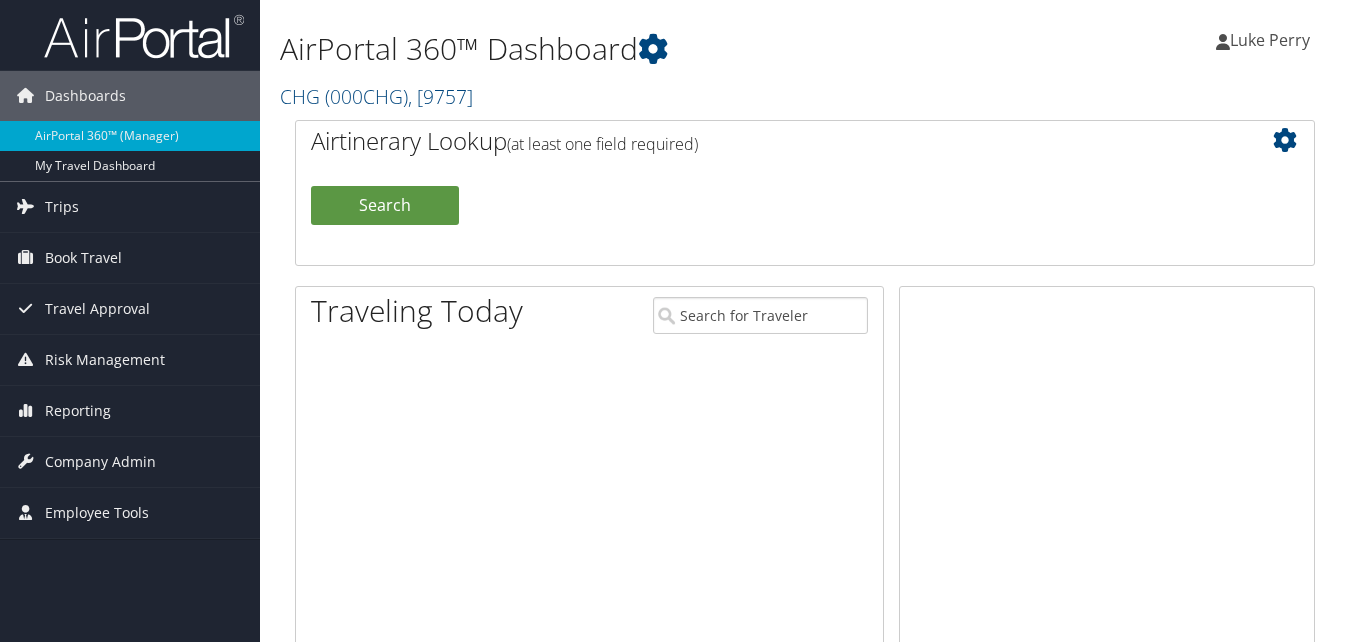 scroll, scrollTop: 0, scrollLeft: 0, axis: both 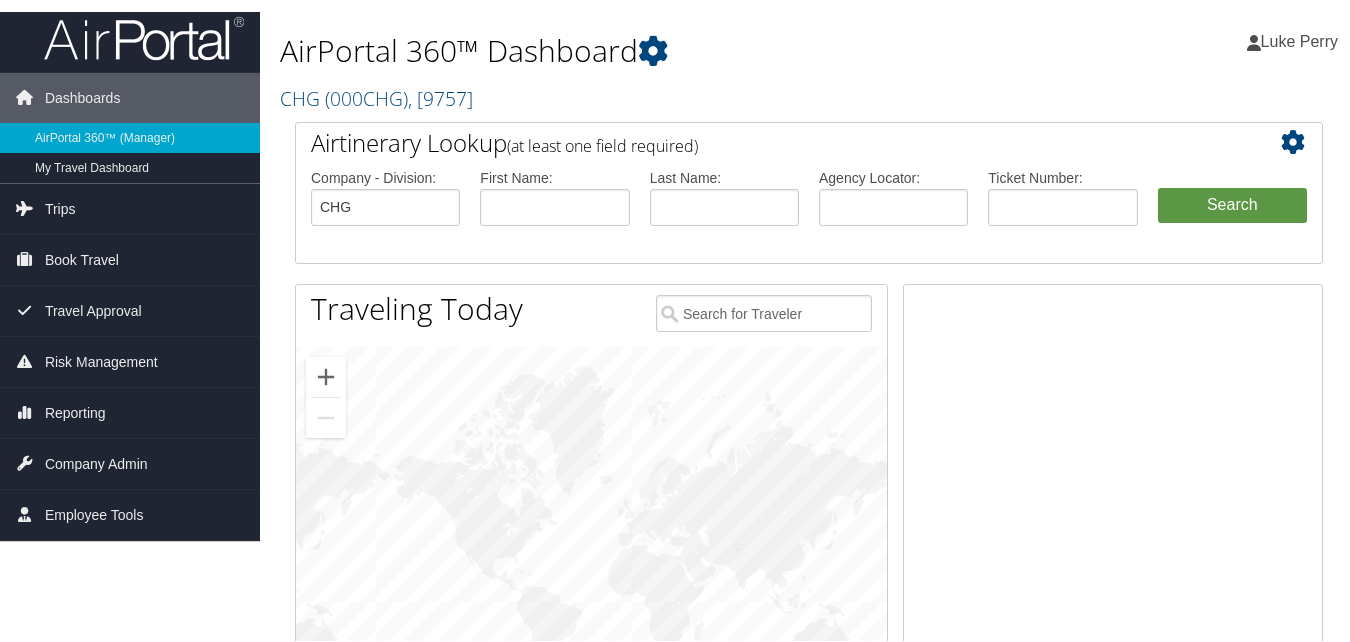 click on "Agency Locator:" at bounding box center [893, 176] 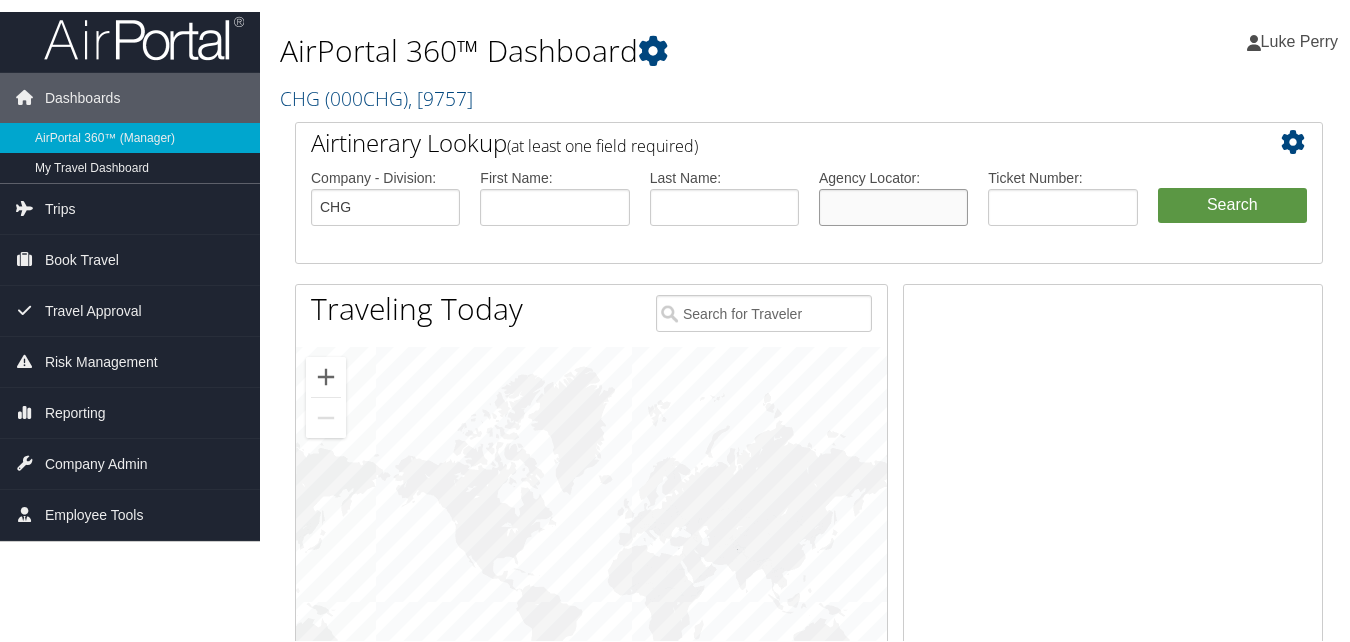 click at bounding box center [893, 205] 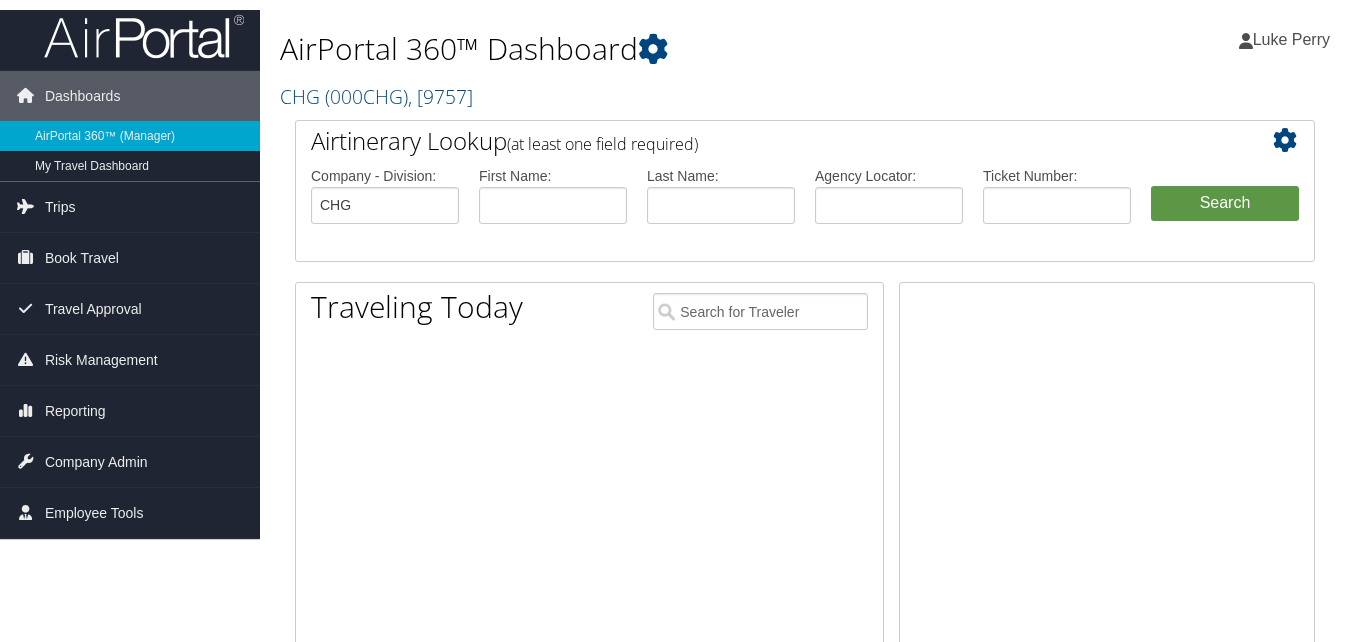 scroll, scrollTop: 0, scrollLeft: 0, axis: both 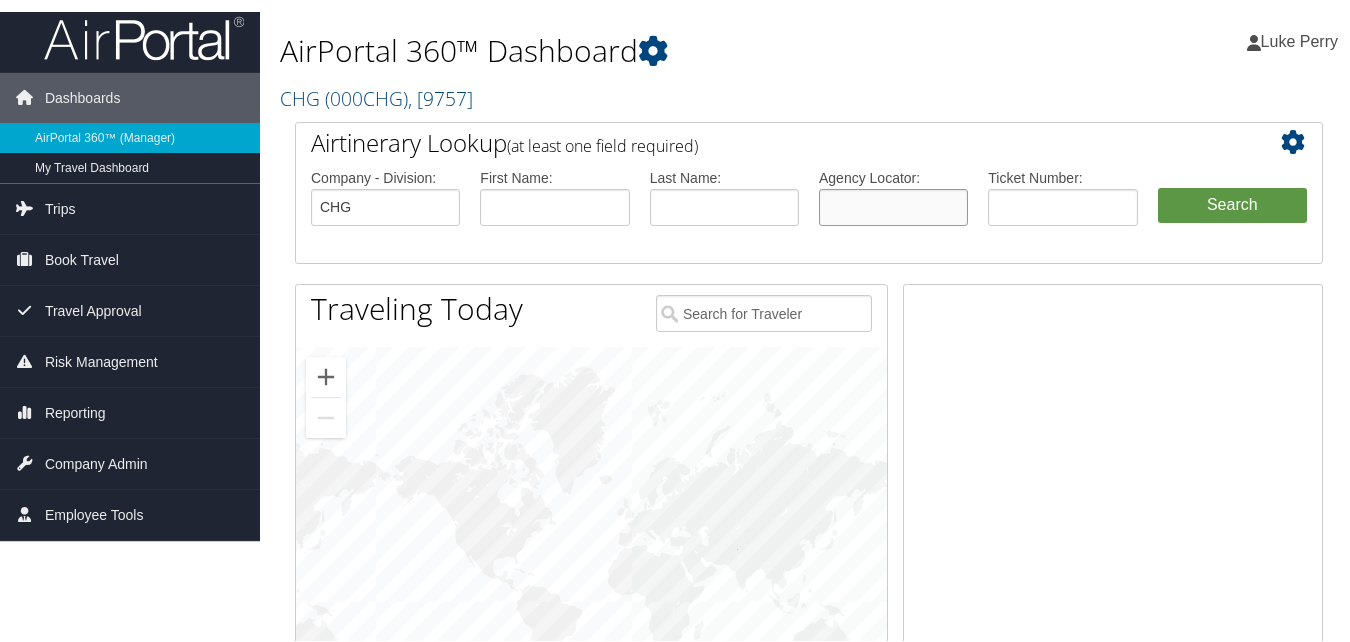click at bounding box center (893, 205) 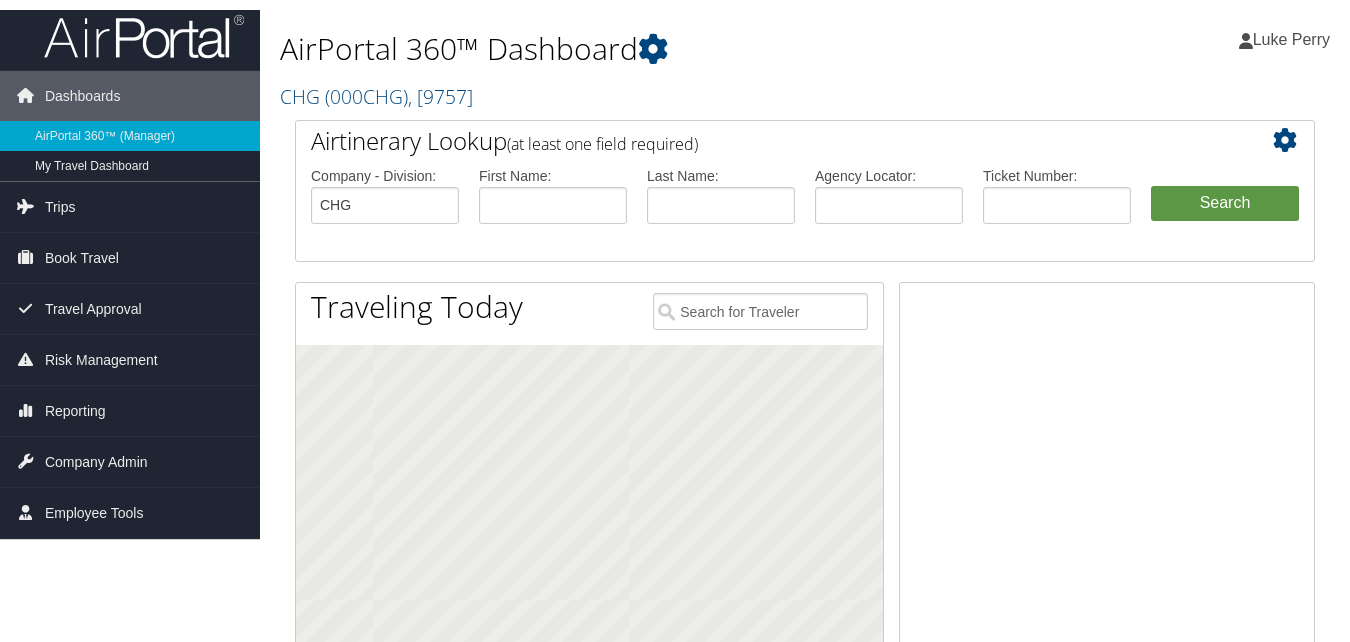 scroll, scrollTop: 0, scrollLeft: 0, axis: both 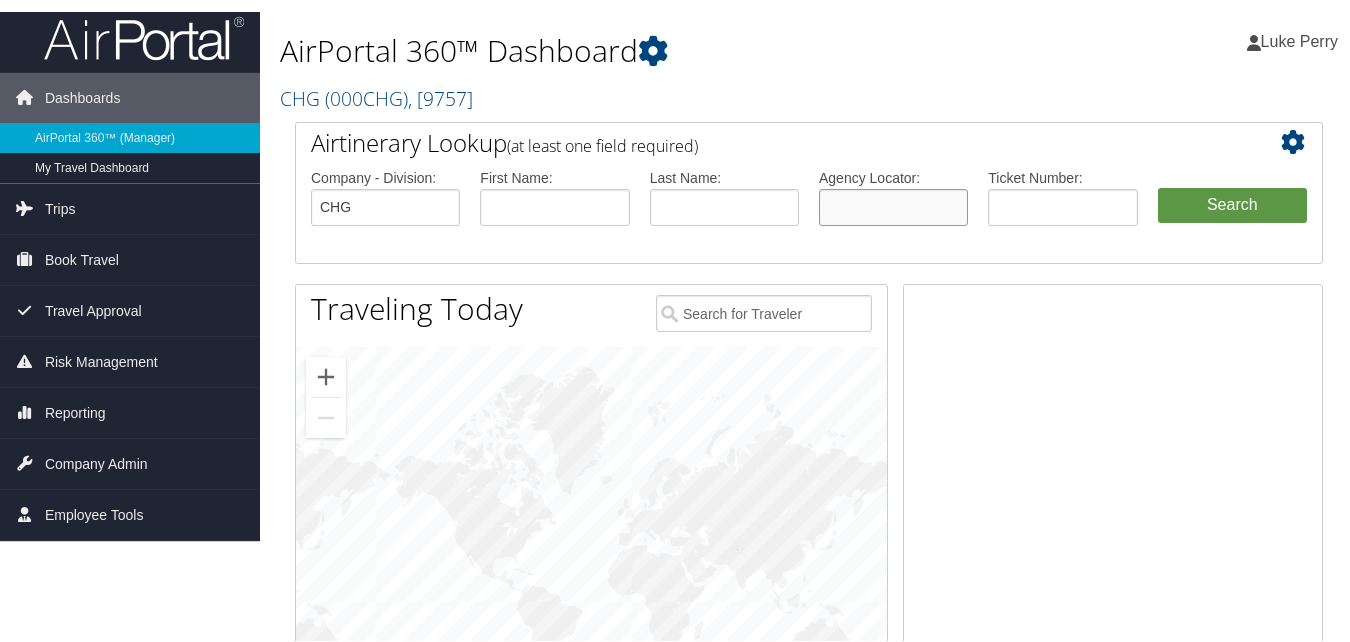click at bounding box center [893, 205] 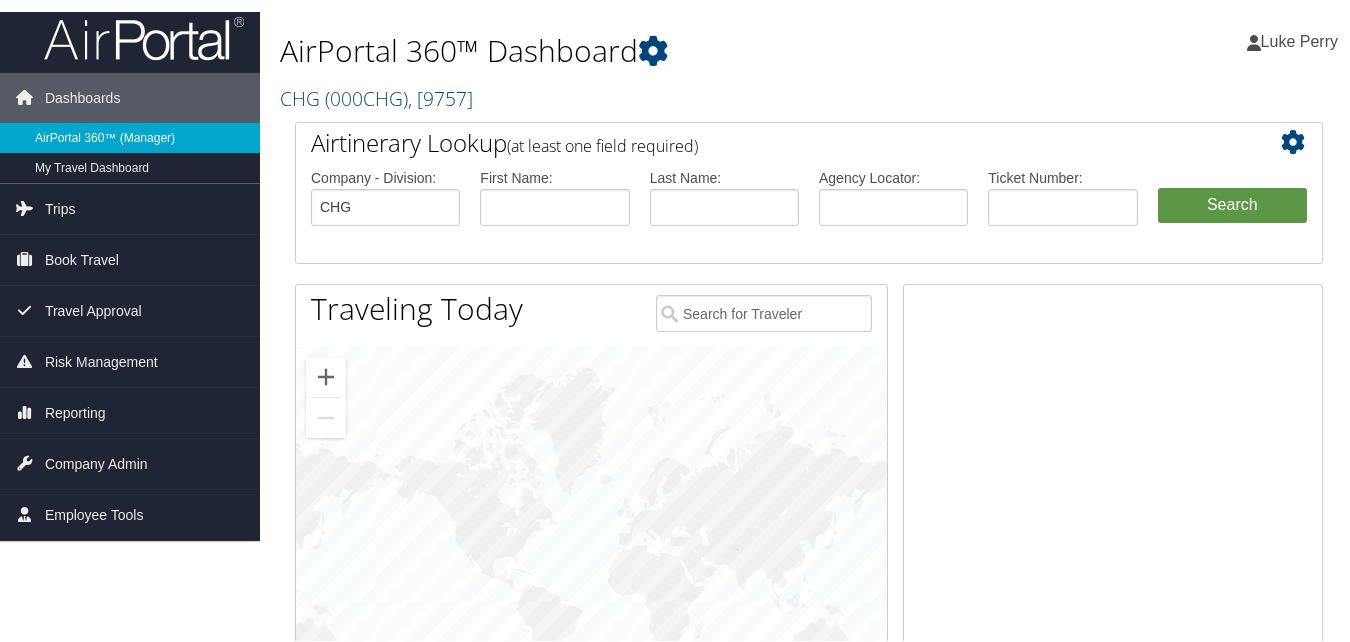 click on "AirPortal 360™ (Manager)" at bounding box center (130, 136) 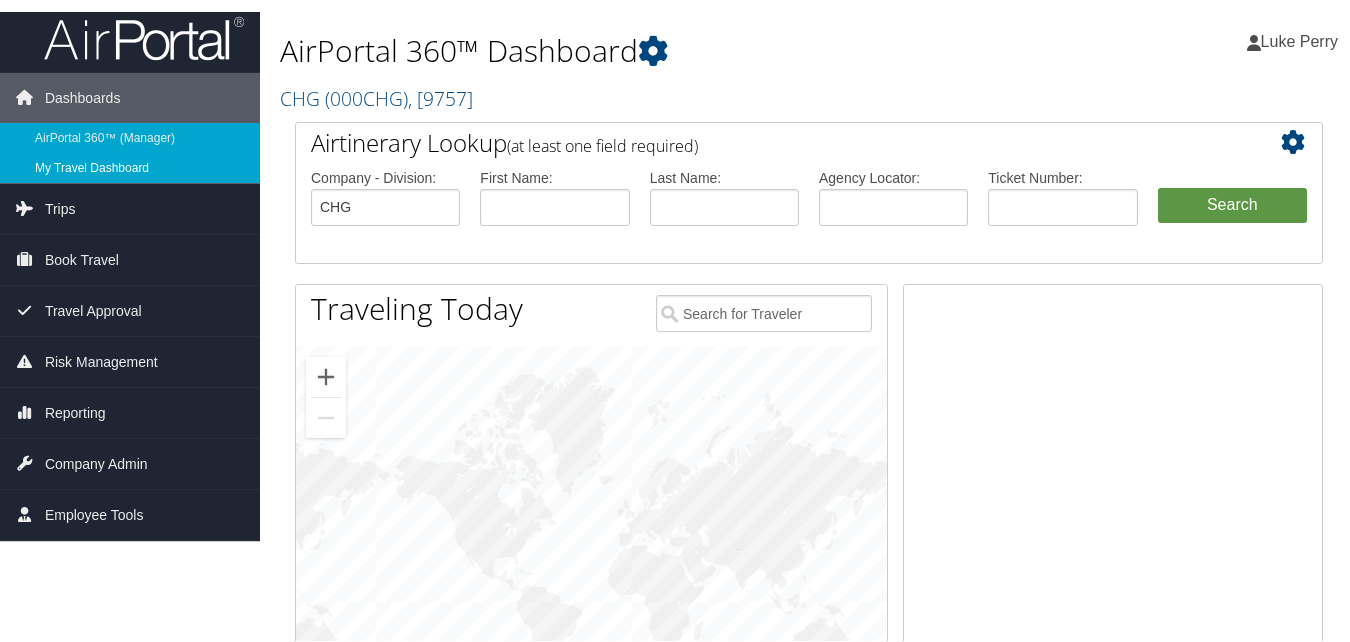 click on "My Travel Dashboard" at bounding box center (130, 166) 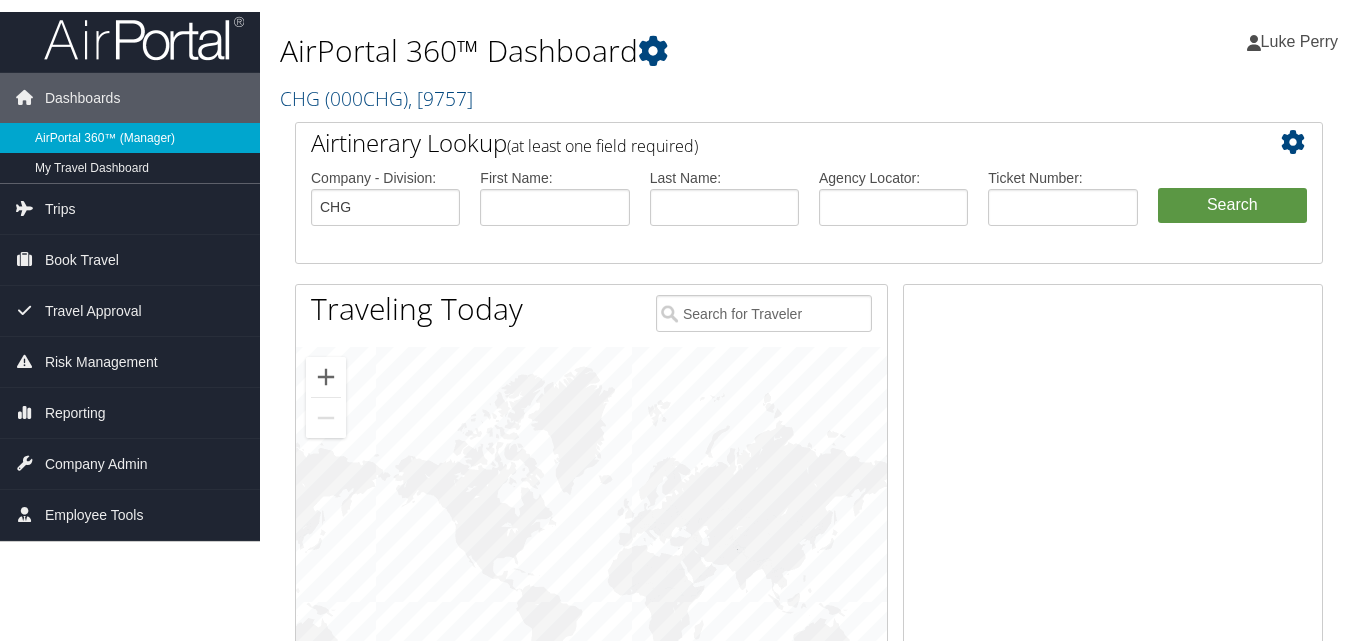 click on "AirPortal 360™ (Manager)" at bounding box center [130, 136] 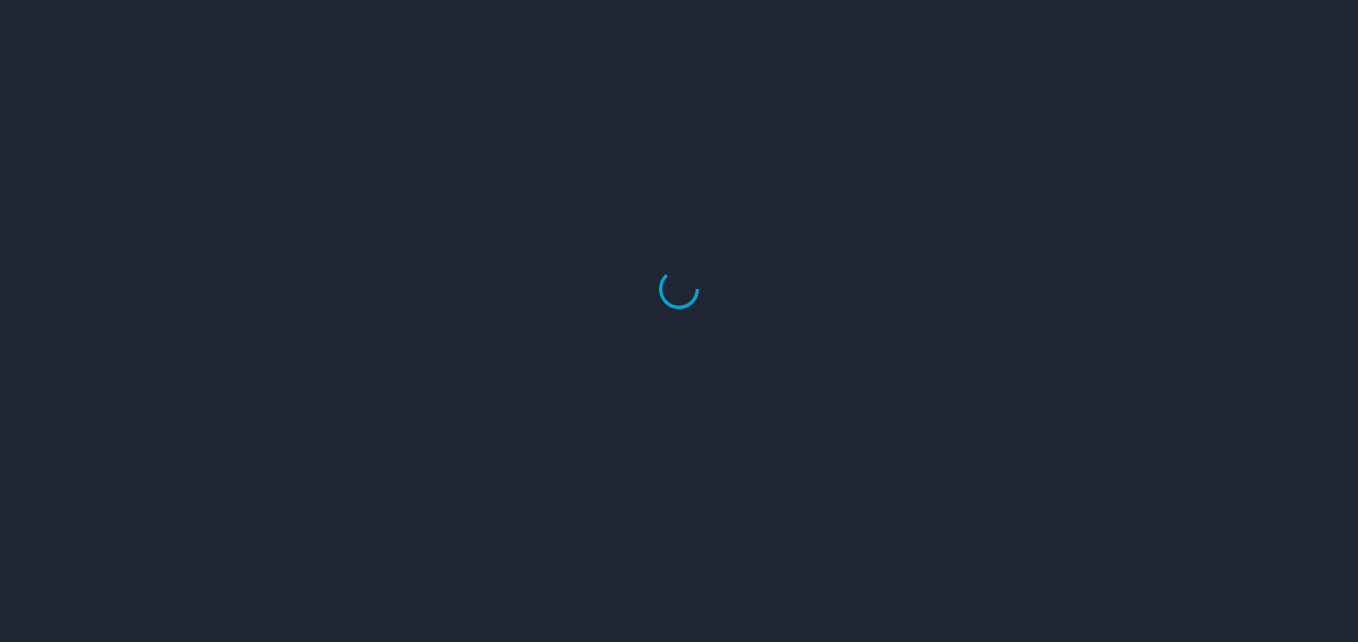 scroll, scrollTop: 0, scrollLeft: 0, axis: both 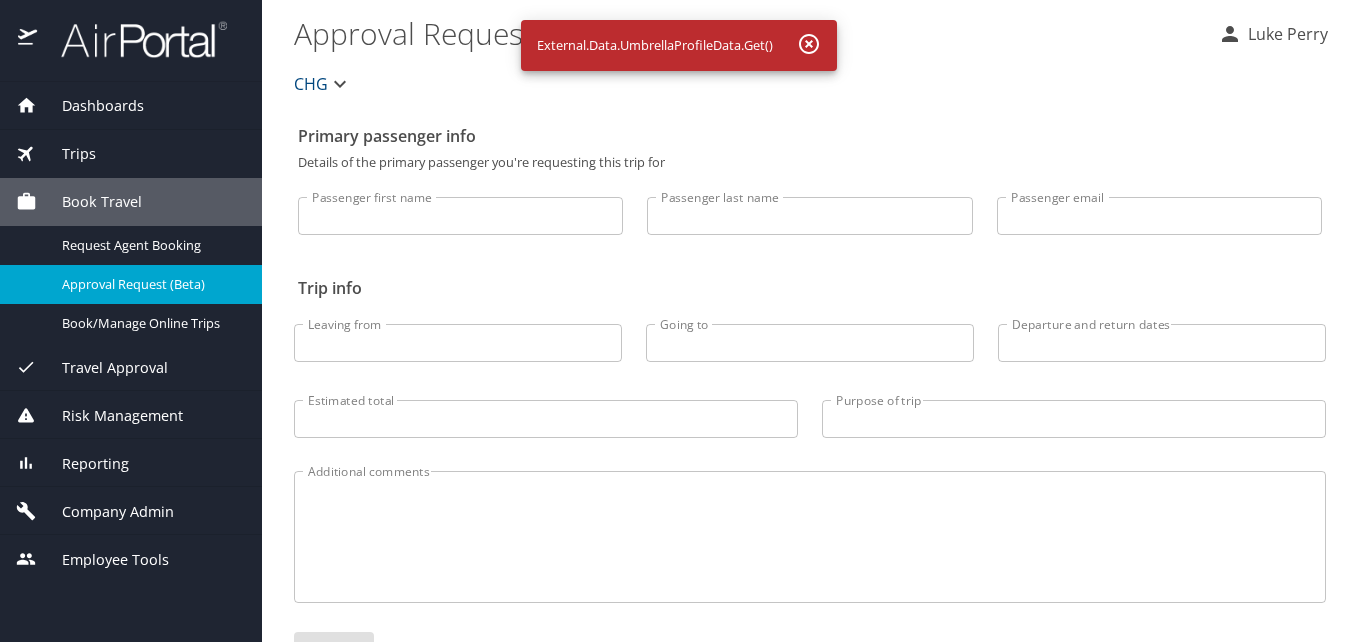 click on "Dashboards" at bounding box center (131, 106) 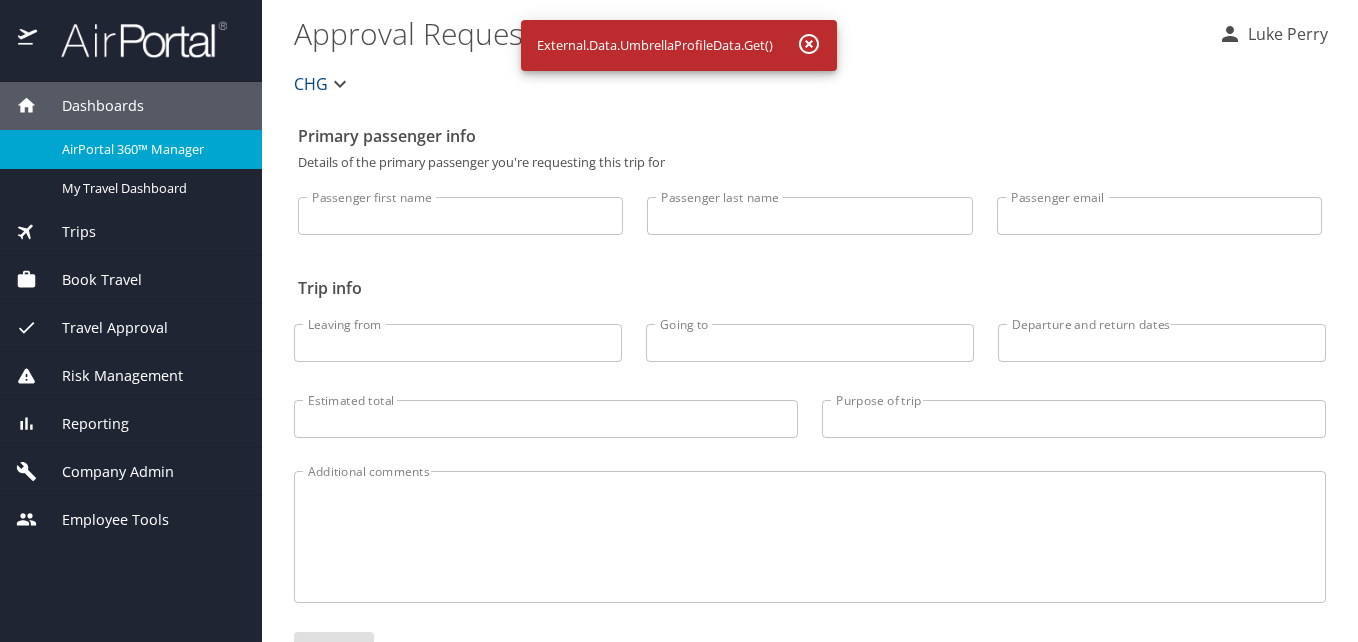 click on "AirPortal 360™ Manager" at bounding box center (150, 149) 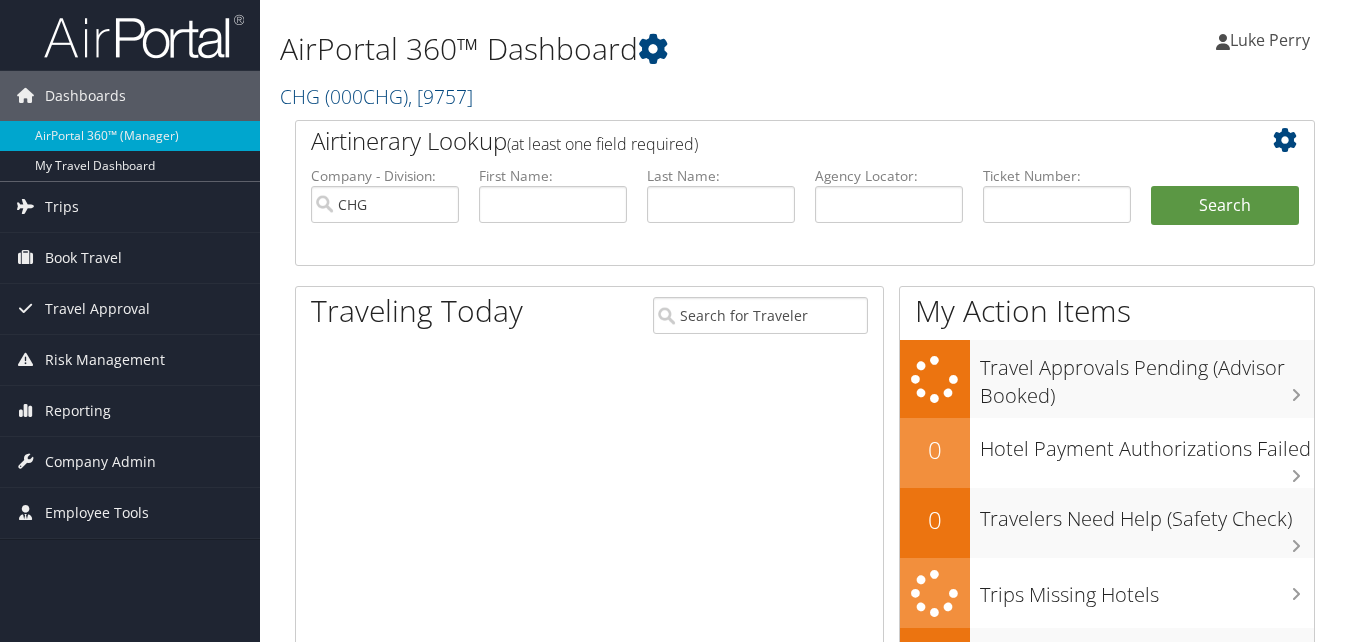 scroll, scrollTop: 0, scrollLeft: 0, axis: both 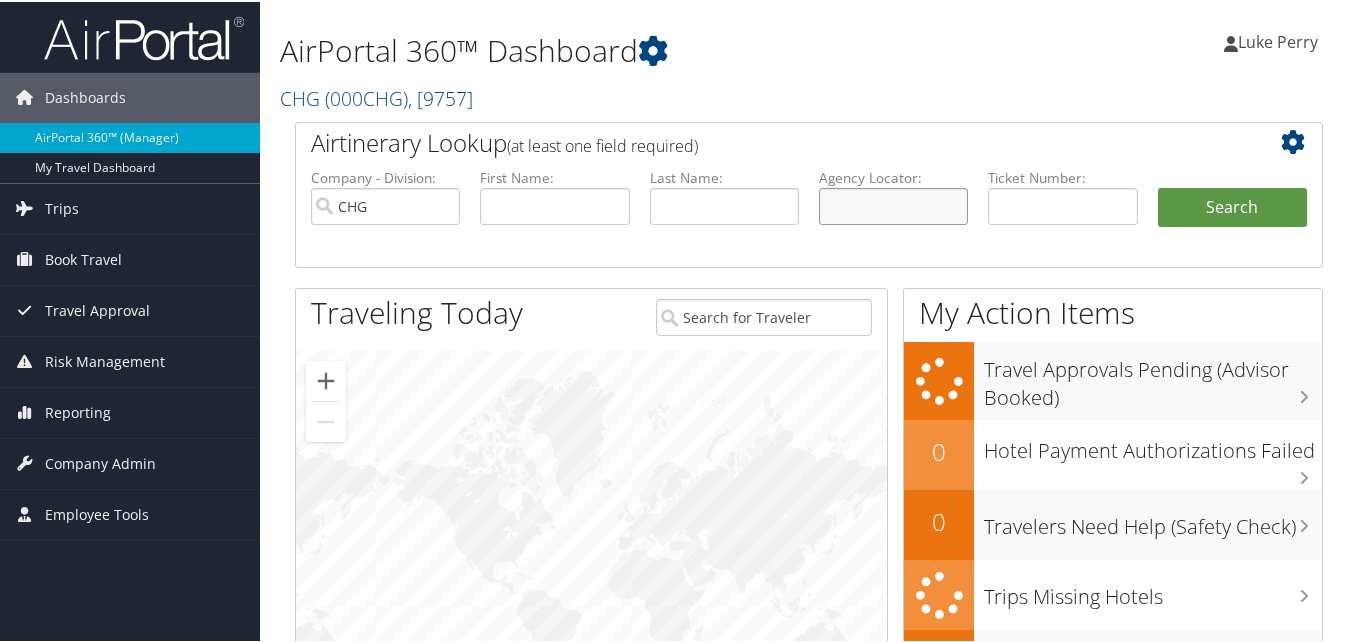 click at bounding box center [893, 204] 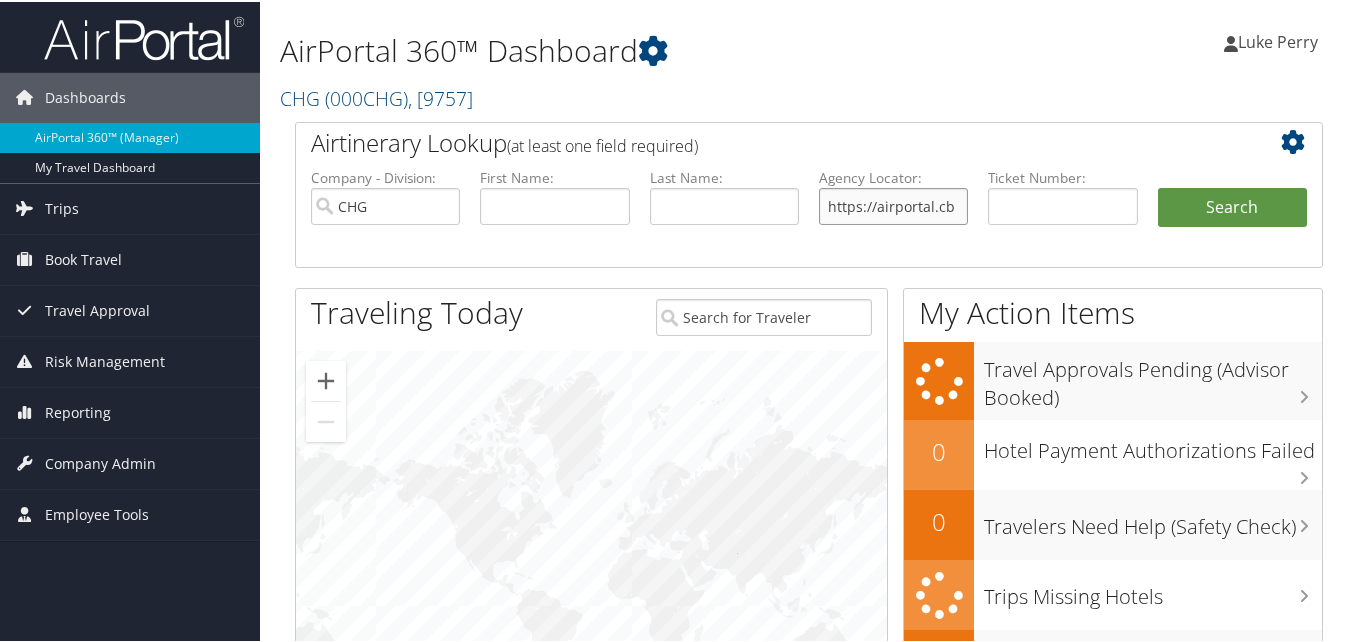 scroll, scrollTop: 0, scrollLeft: 0, axis: both 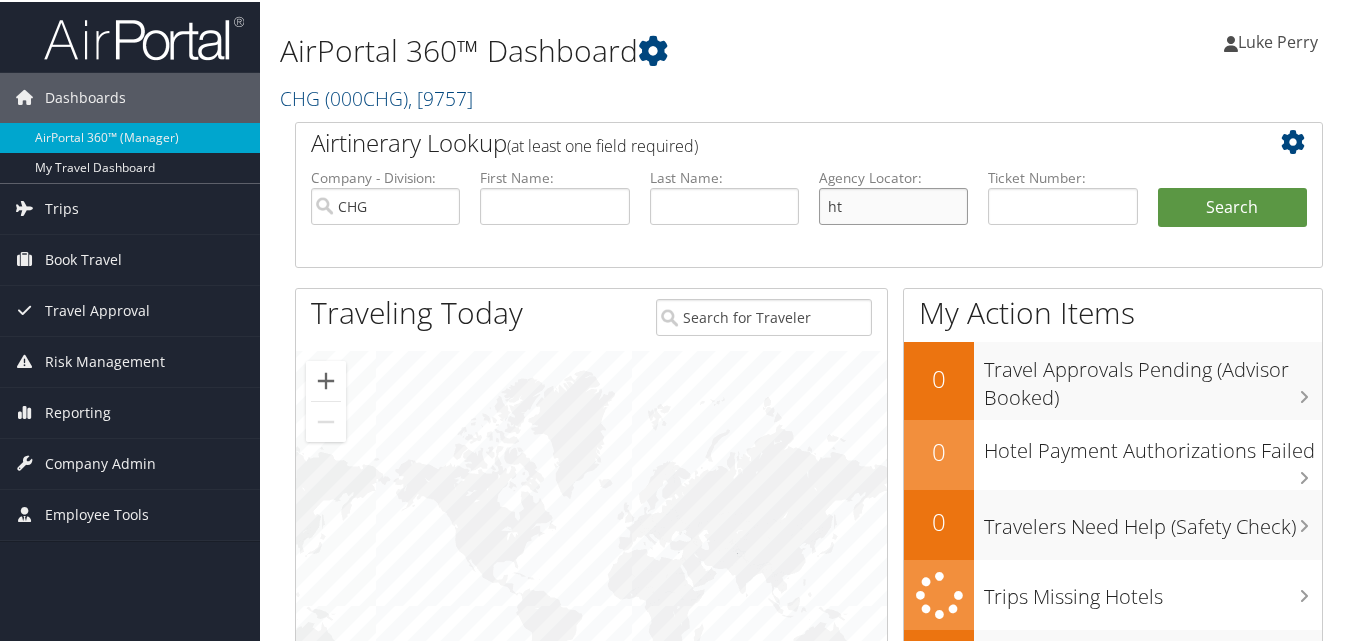 type on "h" 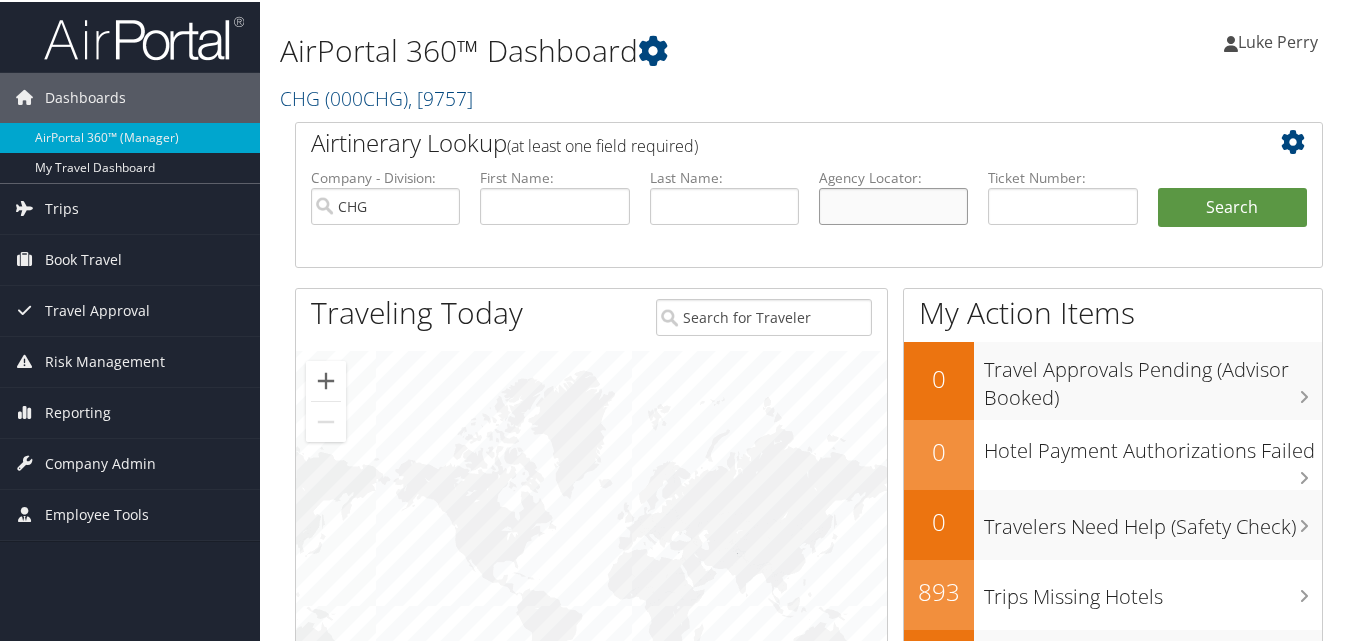 click at bounding box center [893, 204] 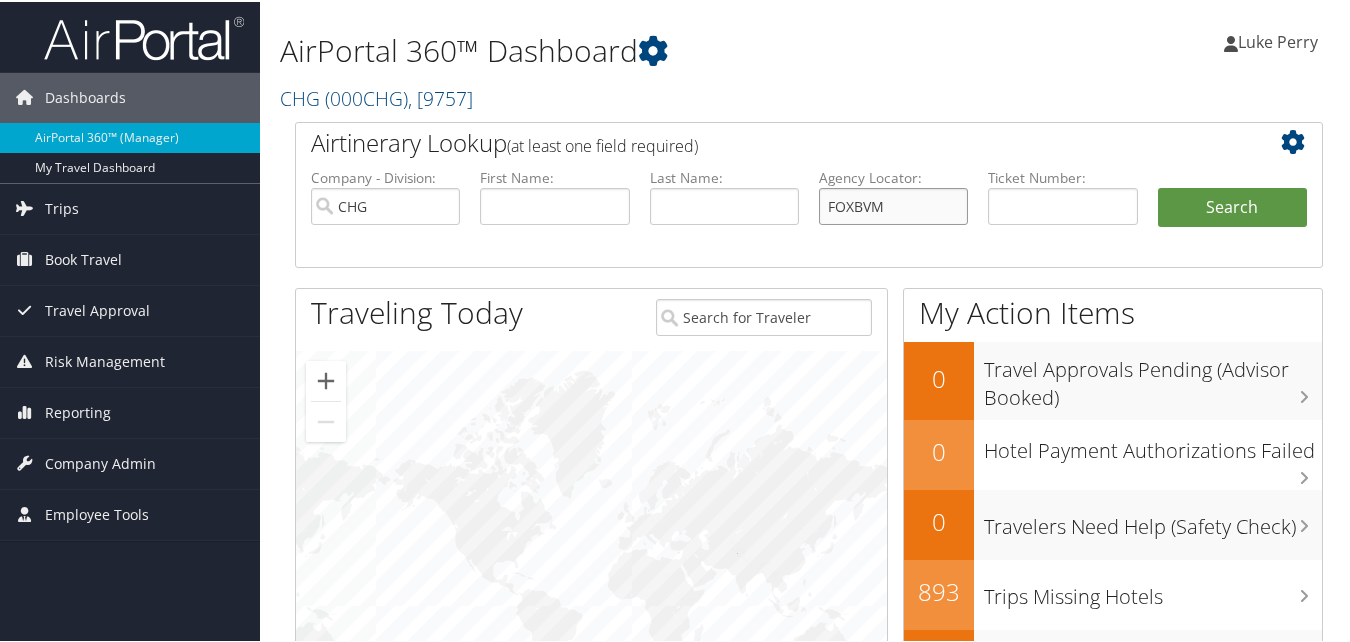 type on "FOXBVM" 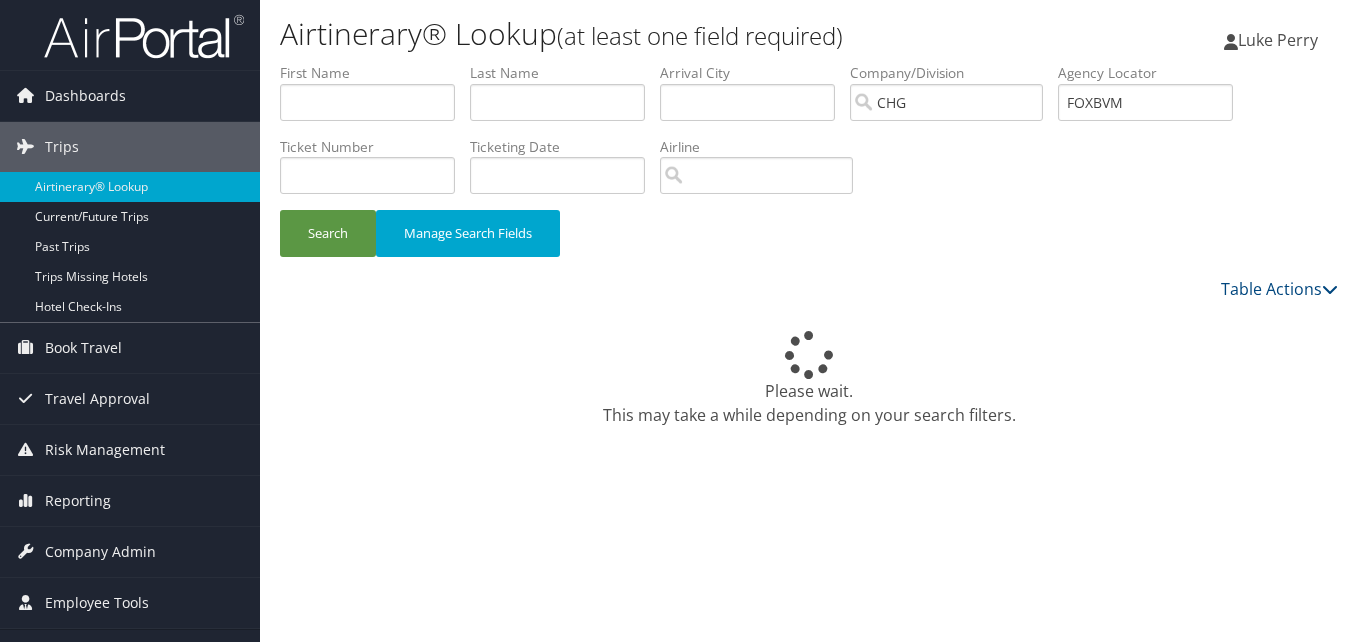 scroll, scrollTop: 0, scrollLeft: 0, axis: both 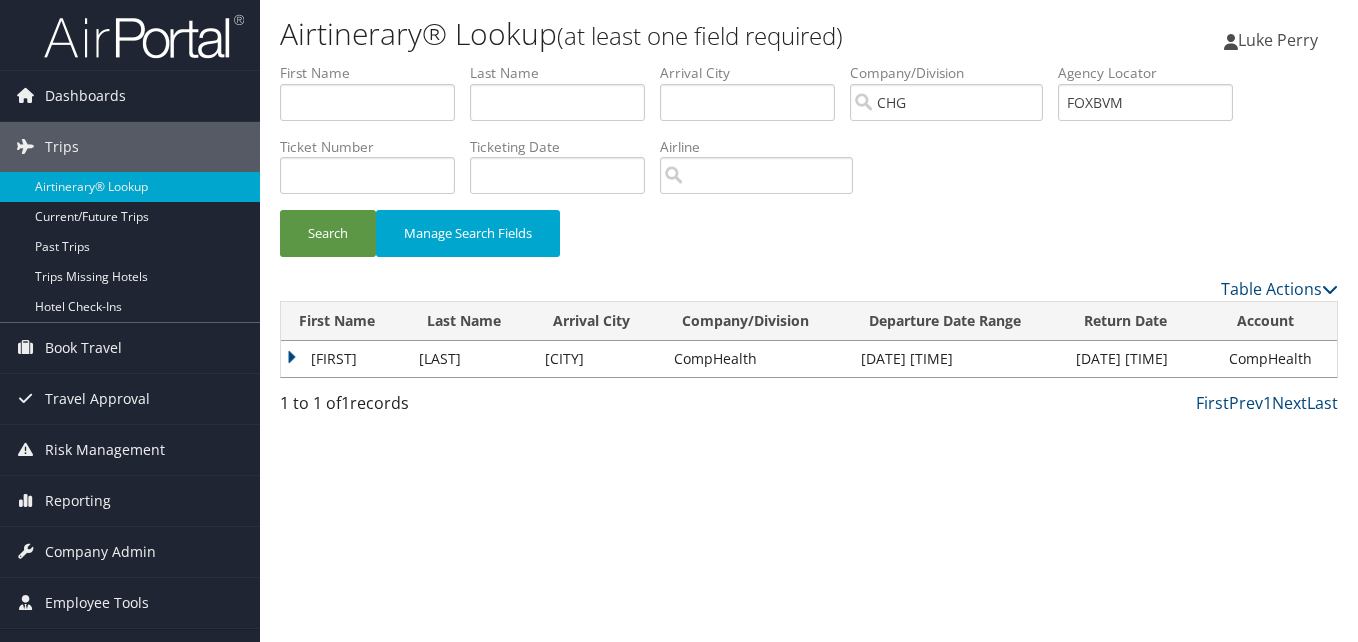 click on "Rogelio" at bounding box center [345, 359] 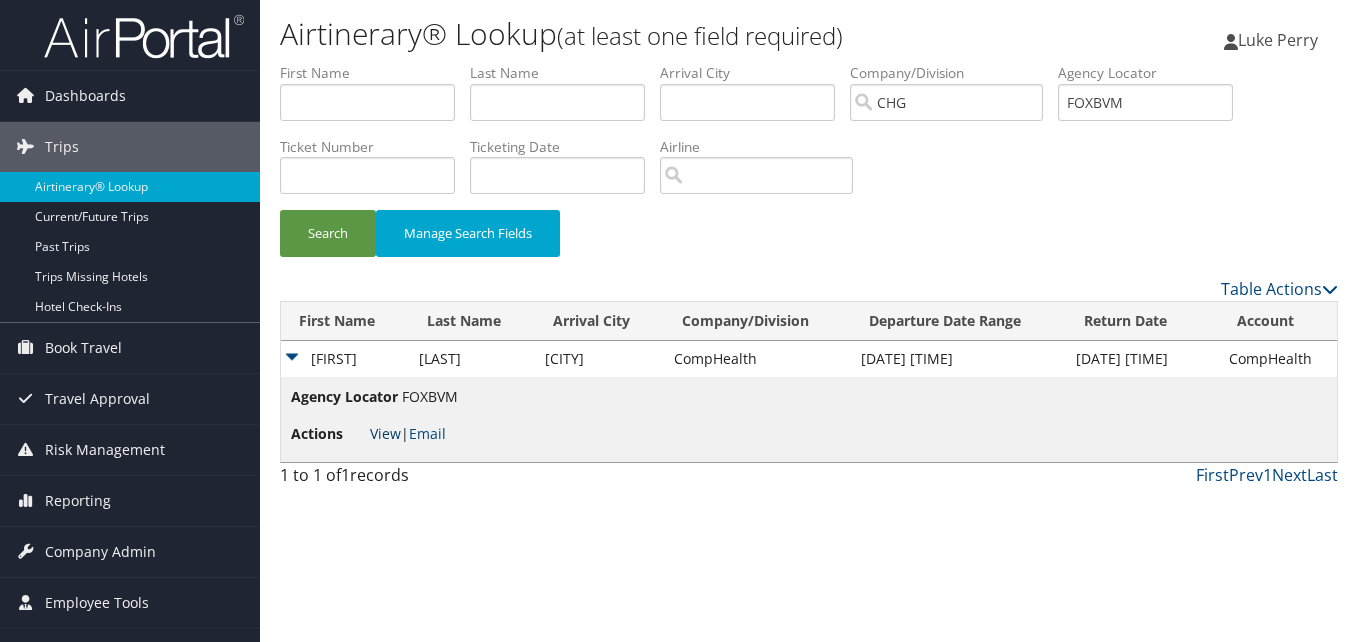 click on "View" at bounding box center (385, 433) 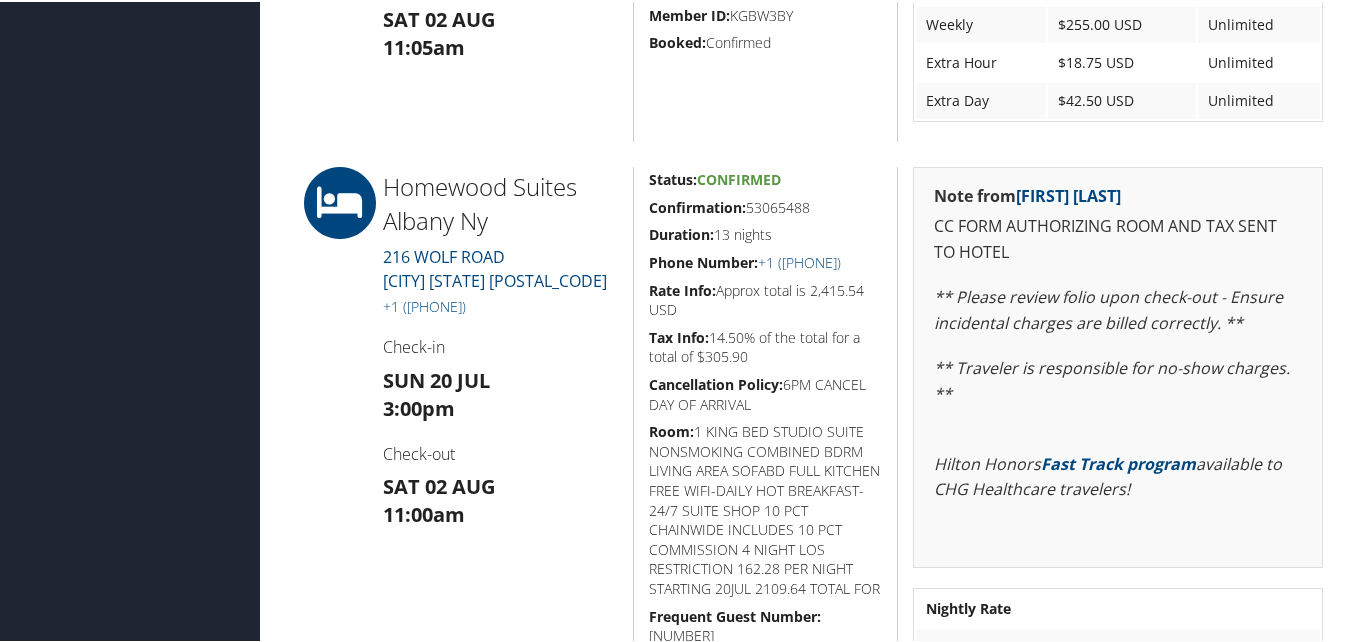 scroll, scrollTop: 1623, scrollLeft: 0, axis: vertical 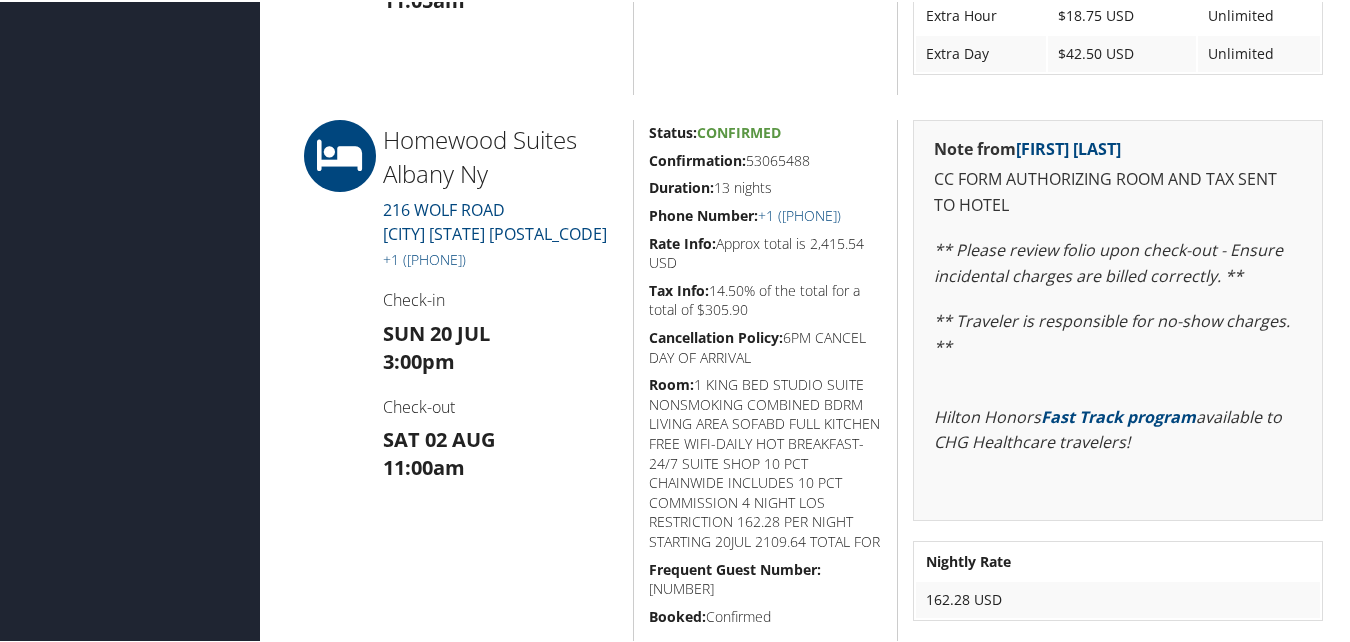 click on "+1 ([PHONE])" at bounding box center [500, 258] 